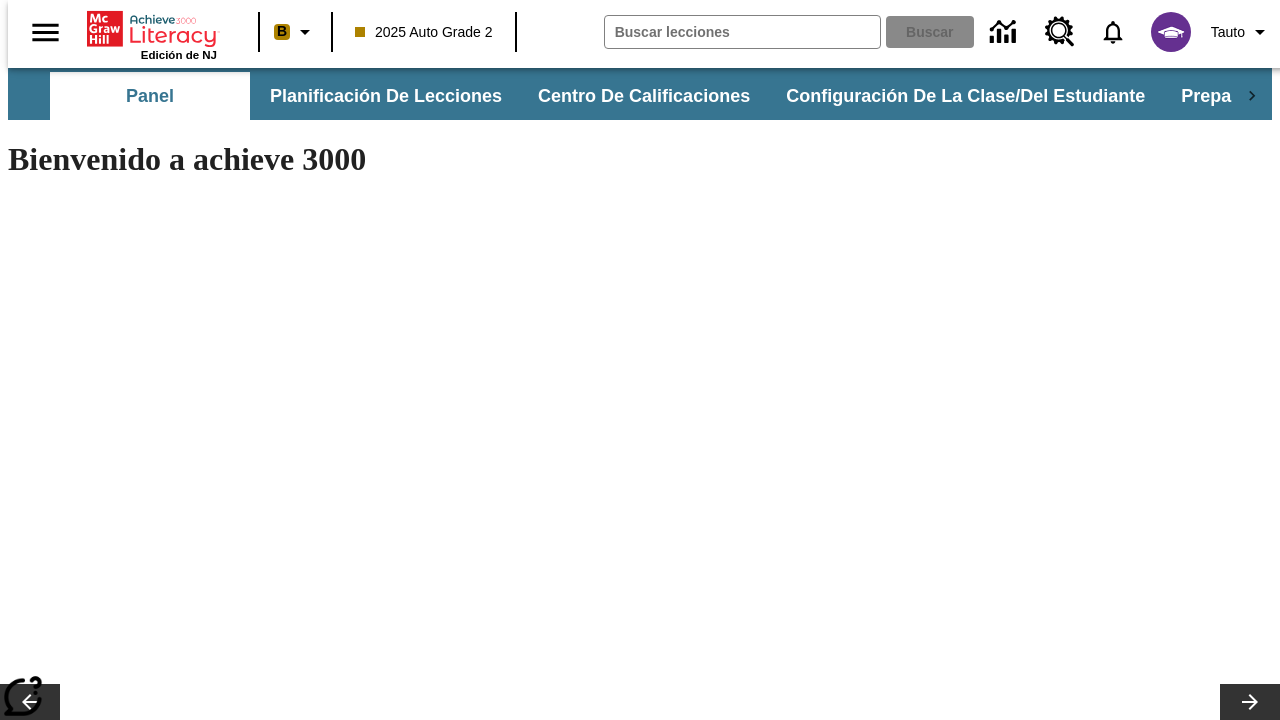 scroll, scrollTop: 0, scrollLeft: 0, axis: both 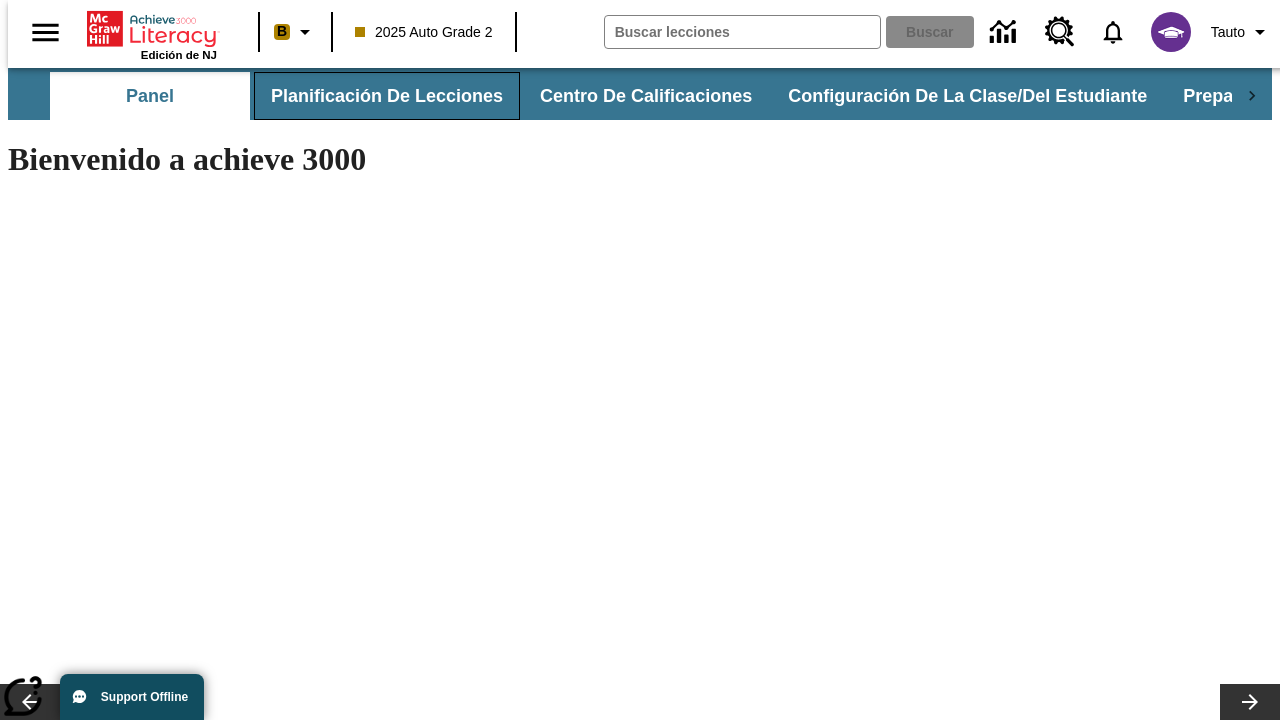 click on "Planificación de lecciones" at bounding box center (387, 96) 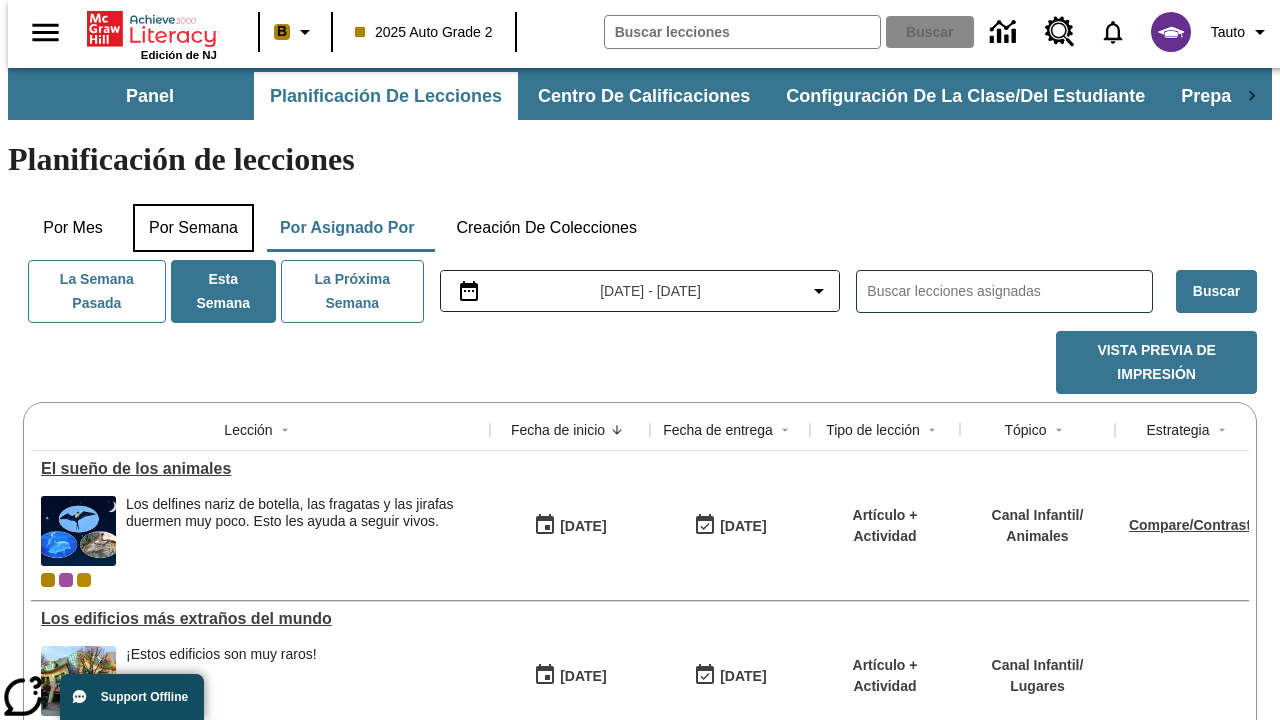 click on "Por semana" at bounding box center (193, 228) 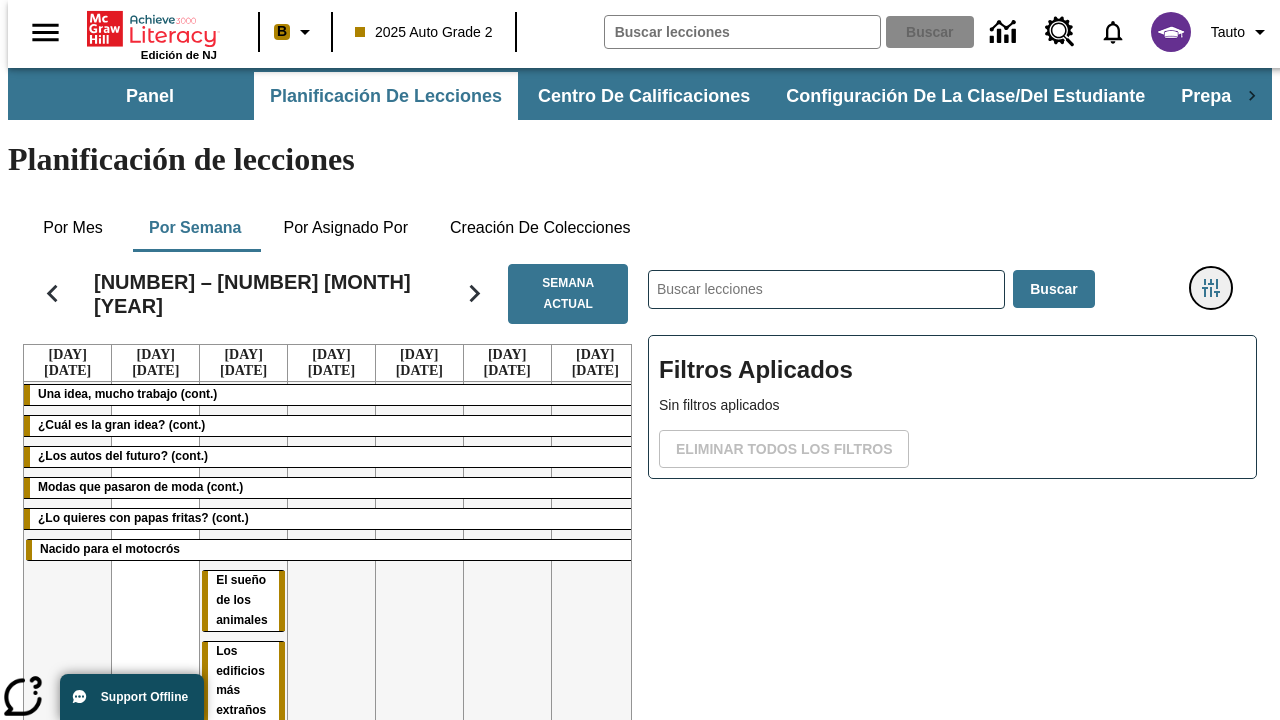 click 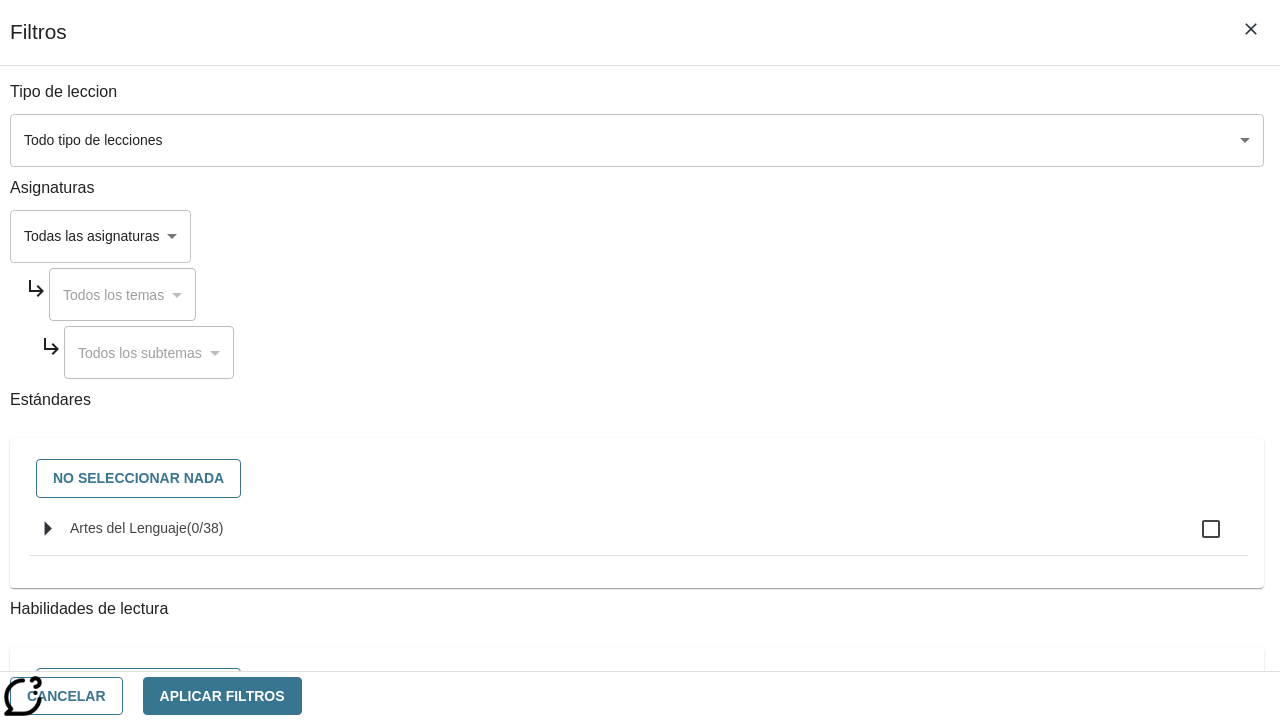 click on "Saltar al contenido principal
Edición de NJ B [YEAR] Auto Grade 2 Buscar 0 Tauto Panel Planificación de lecciones Centro de calificaciones Configuración de la clase/del estudiante Preparación universitaria y profesional Planificación de lecciones Por mes Por semana Por asignado por Creación de colecciones [DATE] – [DATE] Semana actual [DAY] [DATE] [DAY] [DATE] [DAY] [DATE] [DAY] [DATE] [DAY] [DATE] [DAY] [DATE] [DAY] [DATE] Una idea, mucho trabajo (cont.) ¿Cuál es la gran idea? (cont.) ¿Los autos del futuro?  (cont.) Modas que pasaron de moda (cont.) ¿Lo quieres con papas fritas? (cont.) Nacido para el motocrós El sueño de los animales Los edificios más extraños del mundo ​ Buscar Filtros Aplicados Sin filtros aplicados Eliminar todos los filtros
©   [YEAR] Achieve3000, Inc. y sus concedentes. Reservados todos los derechos.
×" at bounding box center [640, 500] 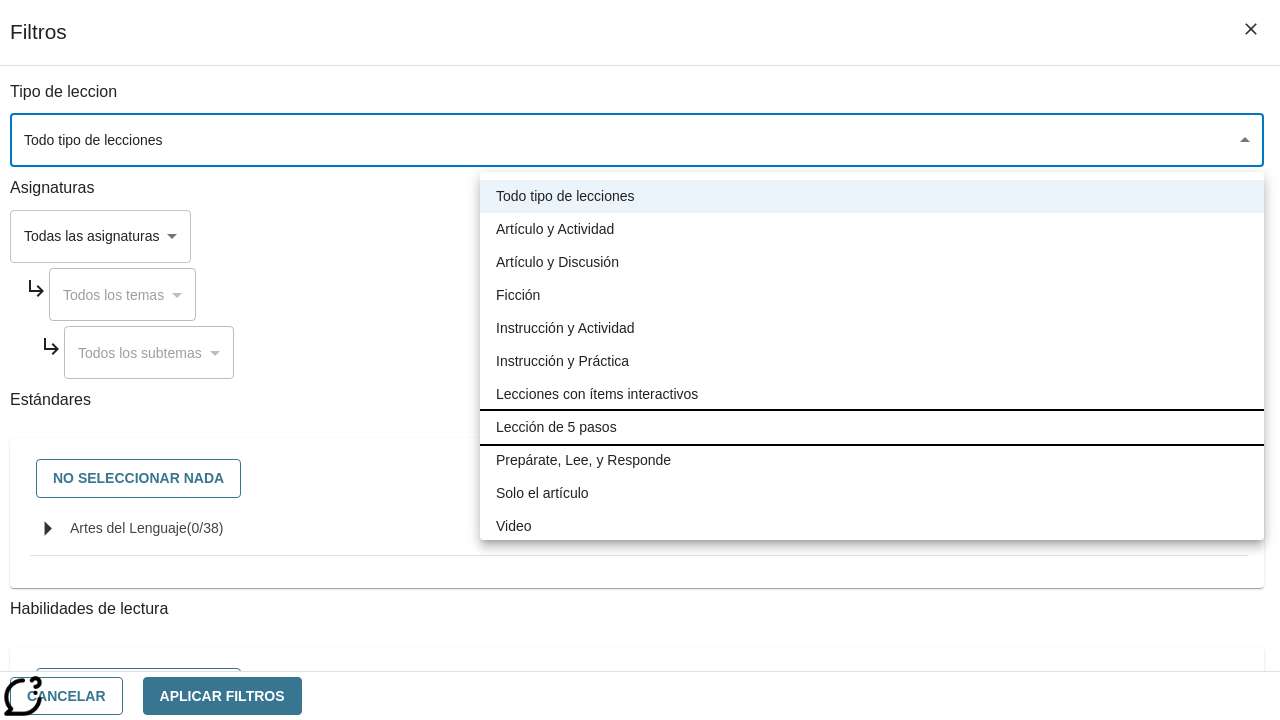click on "Lección de 5 pasos" at bounding box center (872, 427) 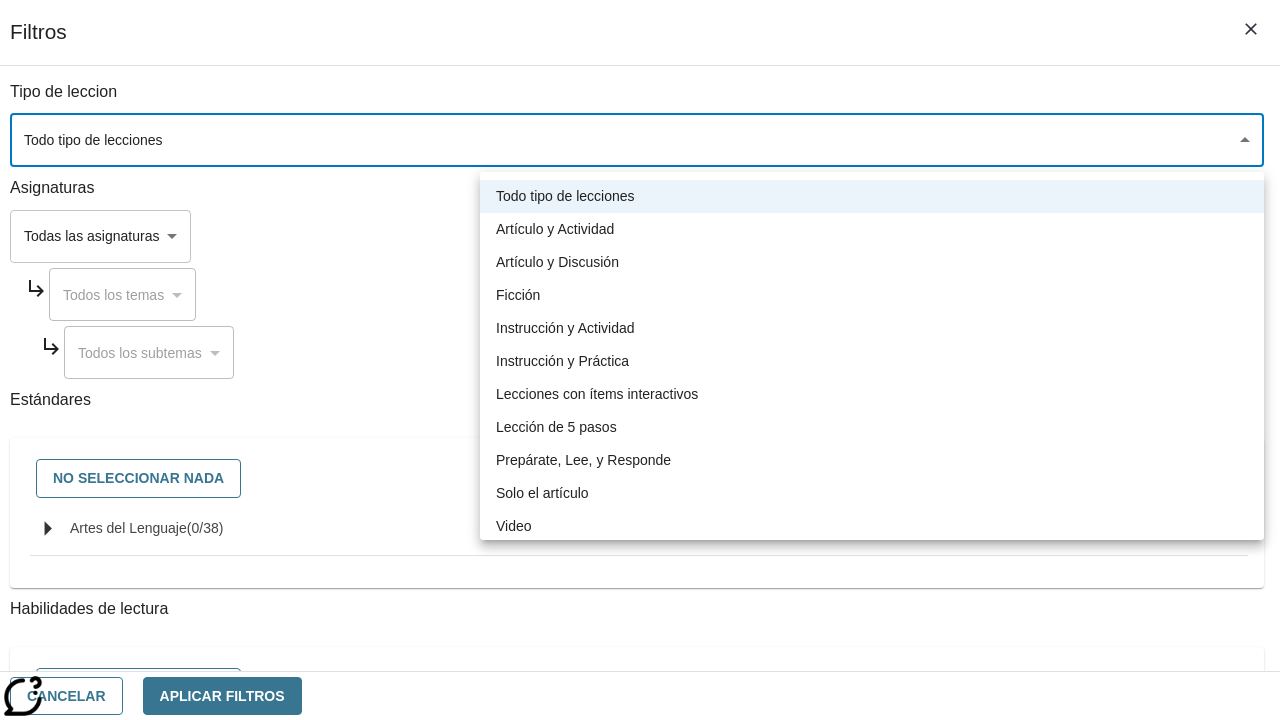 type on "1" 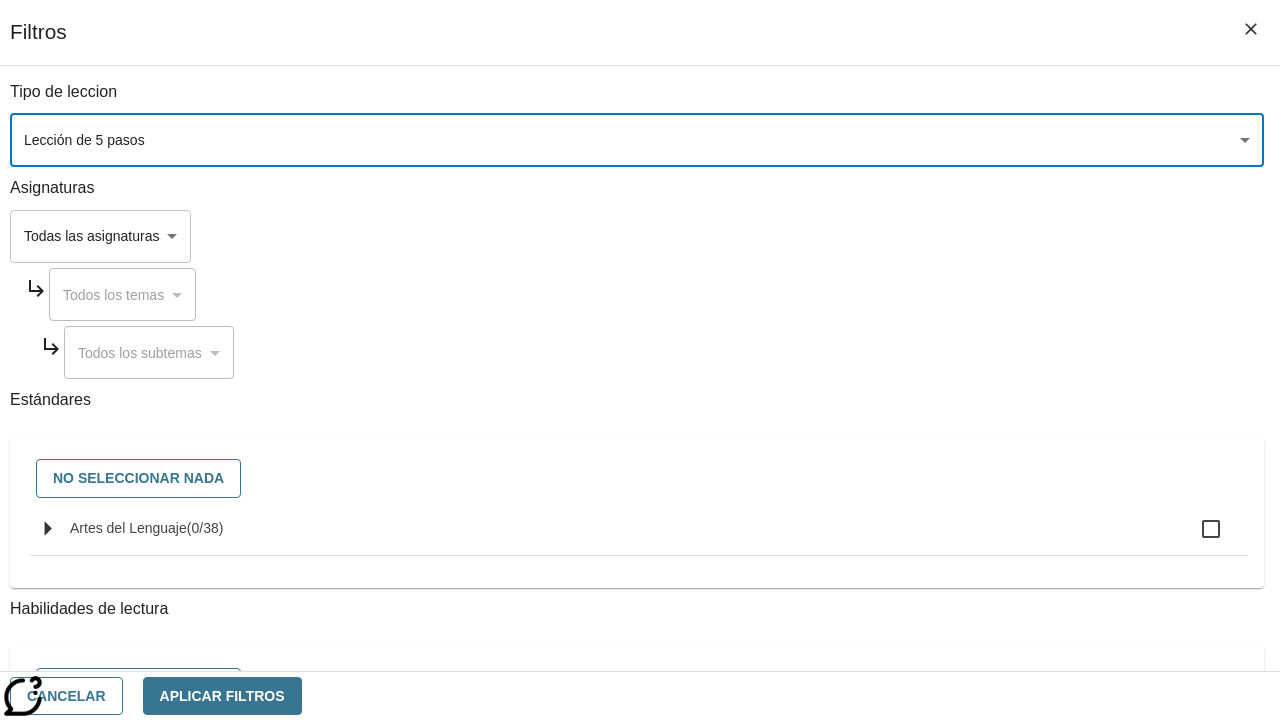 scroll, scrollTop: 937, scrollLeft: 0, axis: vertical 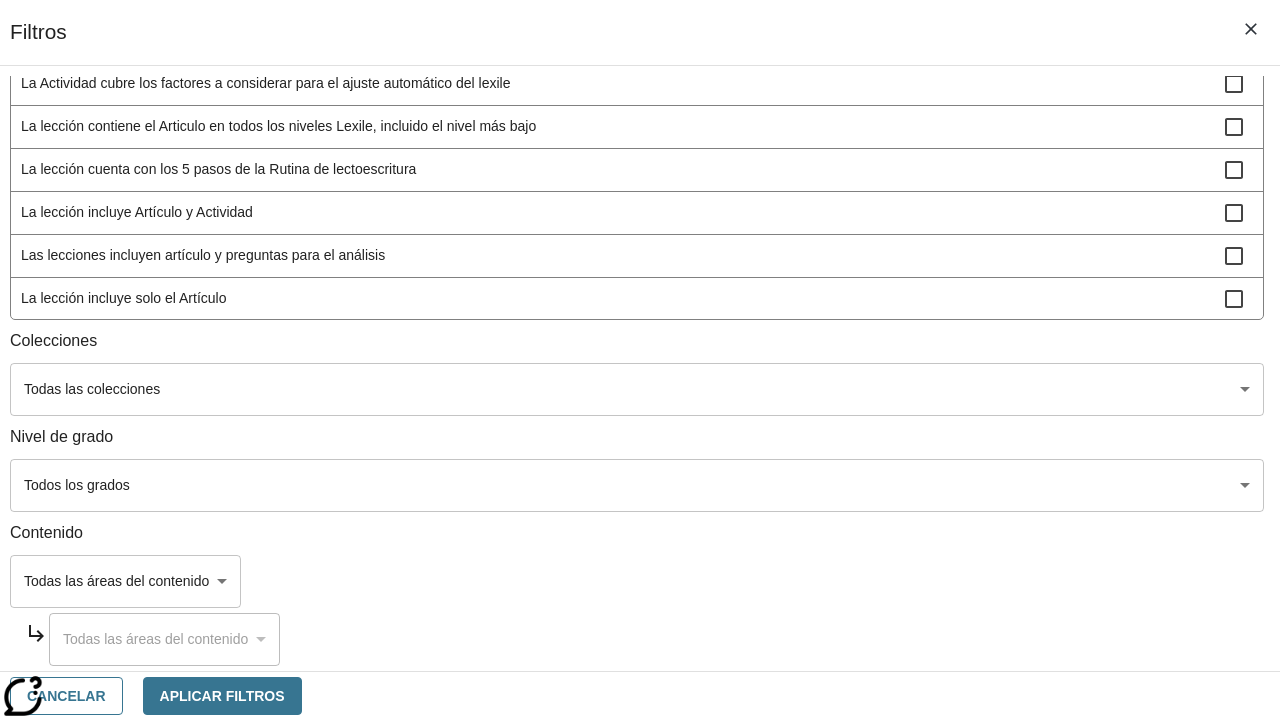 click on "Saltar al contenido principal
Edición de NJ B [YEAR] Auto Grade 2 Buscar 0 Tauto Panel Planificación de lecciones Centro de calificaciones Configuración de la clase/del estudiante Preparación universitaria y profesional Planificación de lecciones Por mes Por semana Por asignado por Creación de colecciones [DATE] – [DATE] Semana actual [DAY] [DATE] [DAY] [DATE] [DAY] [DATE] [DAY] [DATE] [DAY] [DATE] [DAY] [DATE] [DAY] [DATE] Una idea, mucho trabajo (cont.) ¿Cuál es la gran idea? (cont.) ¿Los autos del futuro?  (cont.) Modas que pasaron de moda (cont.) ¿Lo quieres con papas fritas? (cont.) Nacido para el motocrós El sueño de los animales Los edificios más extraños del mundo ​ Buscar Filtros Aplicados Sin filtros aplicados Eliminar todos los filtros
©   [YEAR] Achieve3000, Inc. y sus concedentes. Reservados todos los derechos.
×" at bounding box center (640, 500) 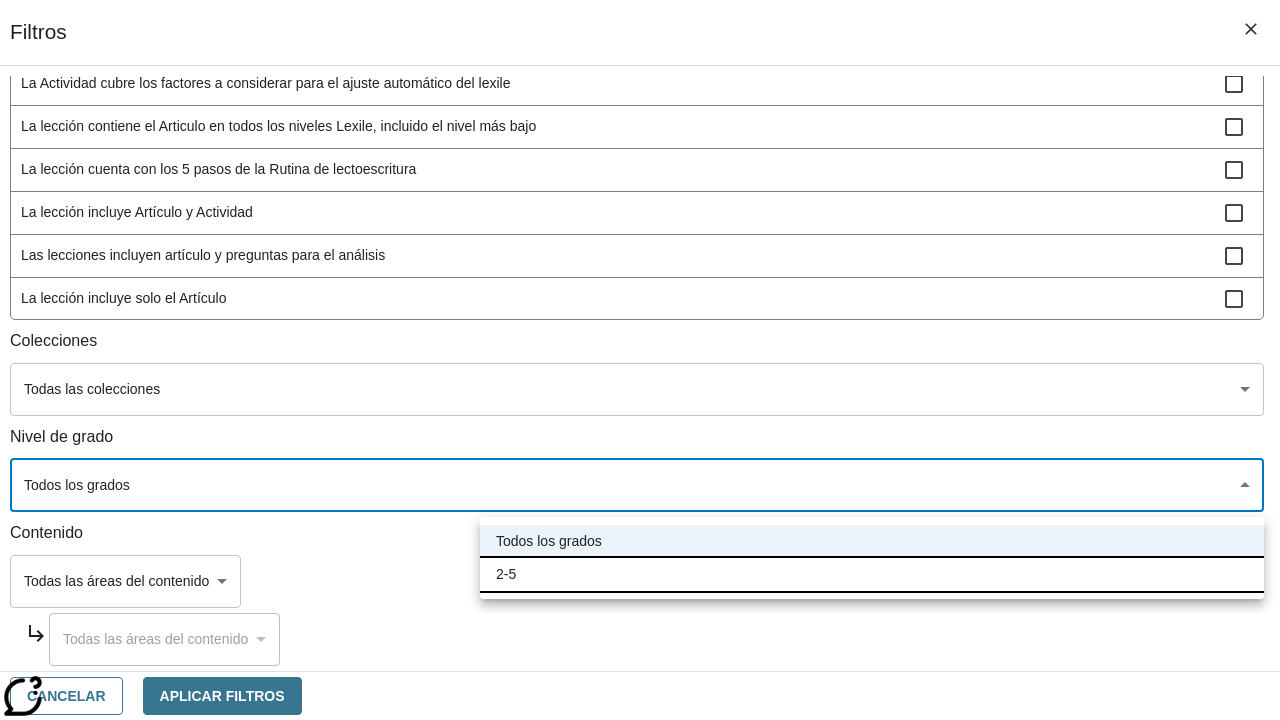 click on "2-5" at bounding box center [872, 574] 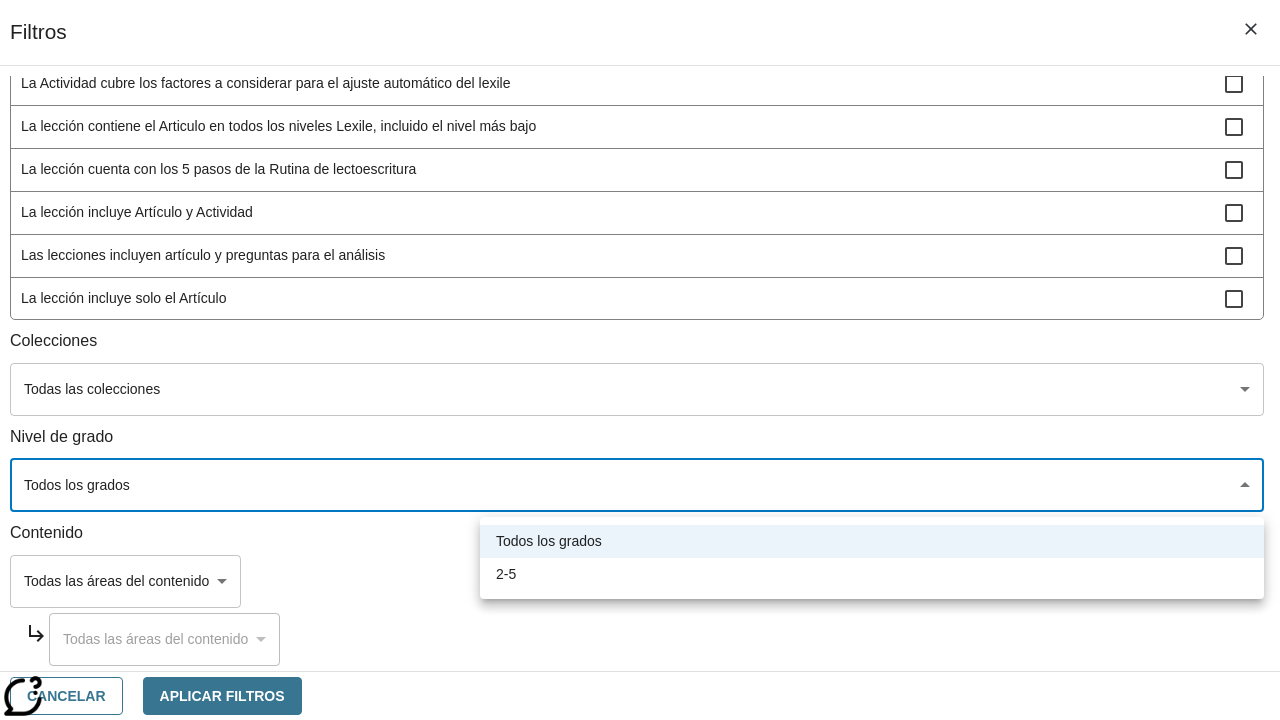 type on "1" 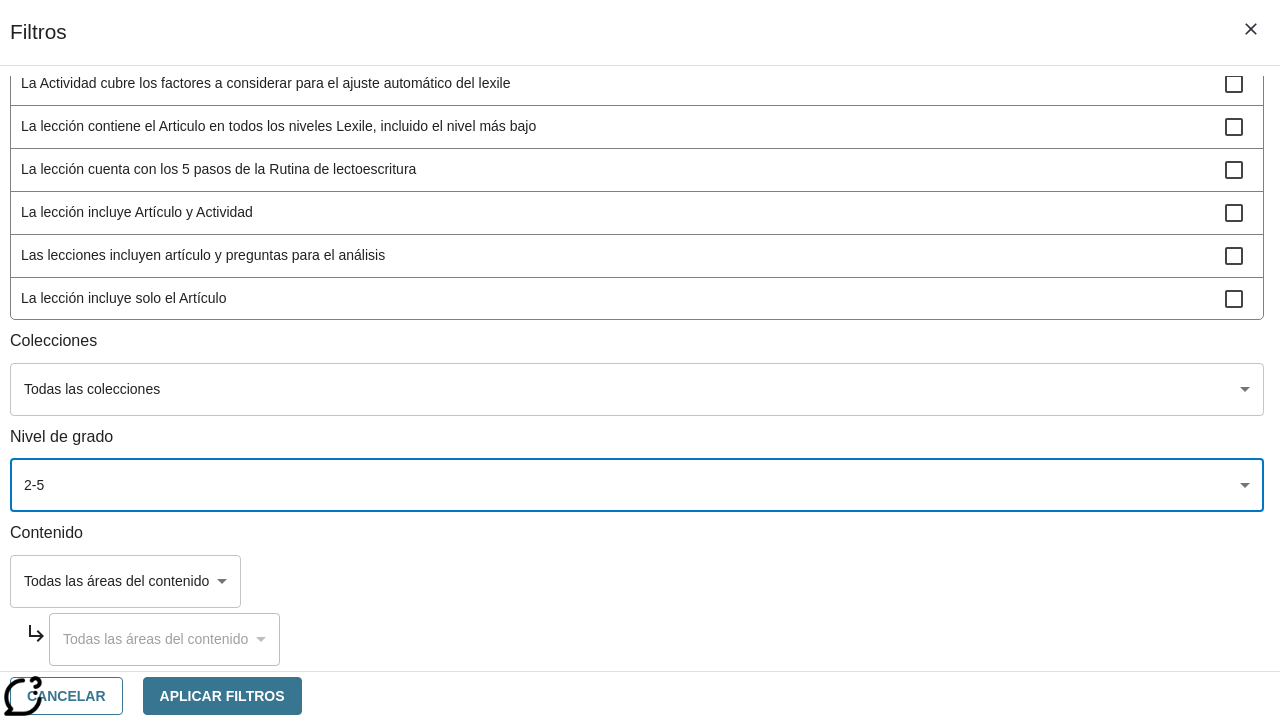 scroll, scrollTop: 47, scrollLeft: 0, axis: vertical 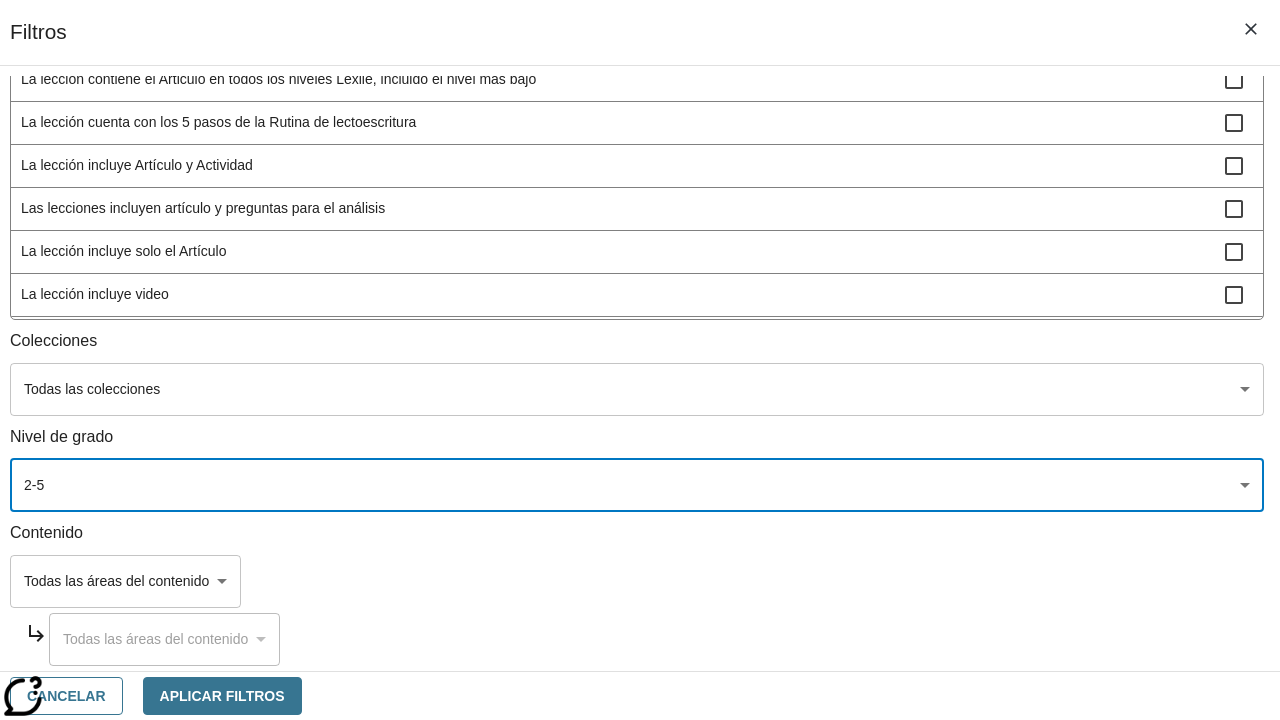 click on "La lección incluye video" at bounding box center [623, 294] 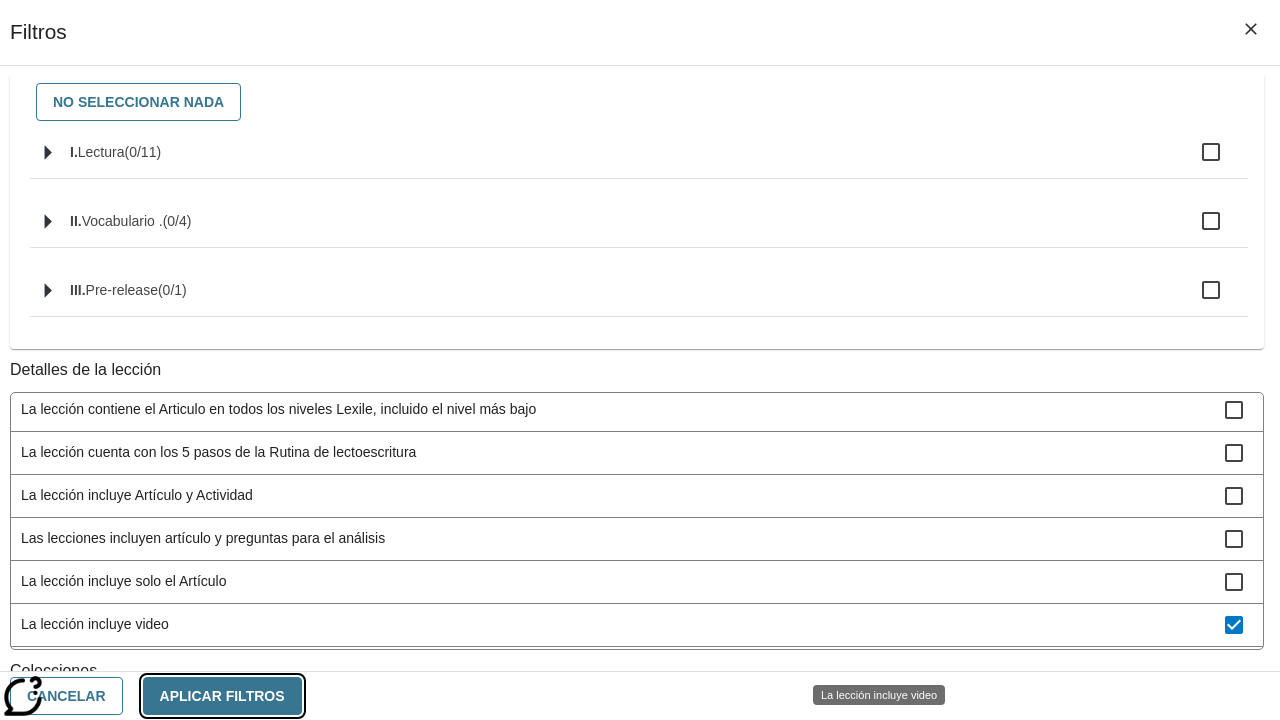 click on "Aplicar Filtros" at bounding box center [222, 696] 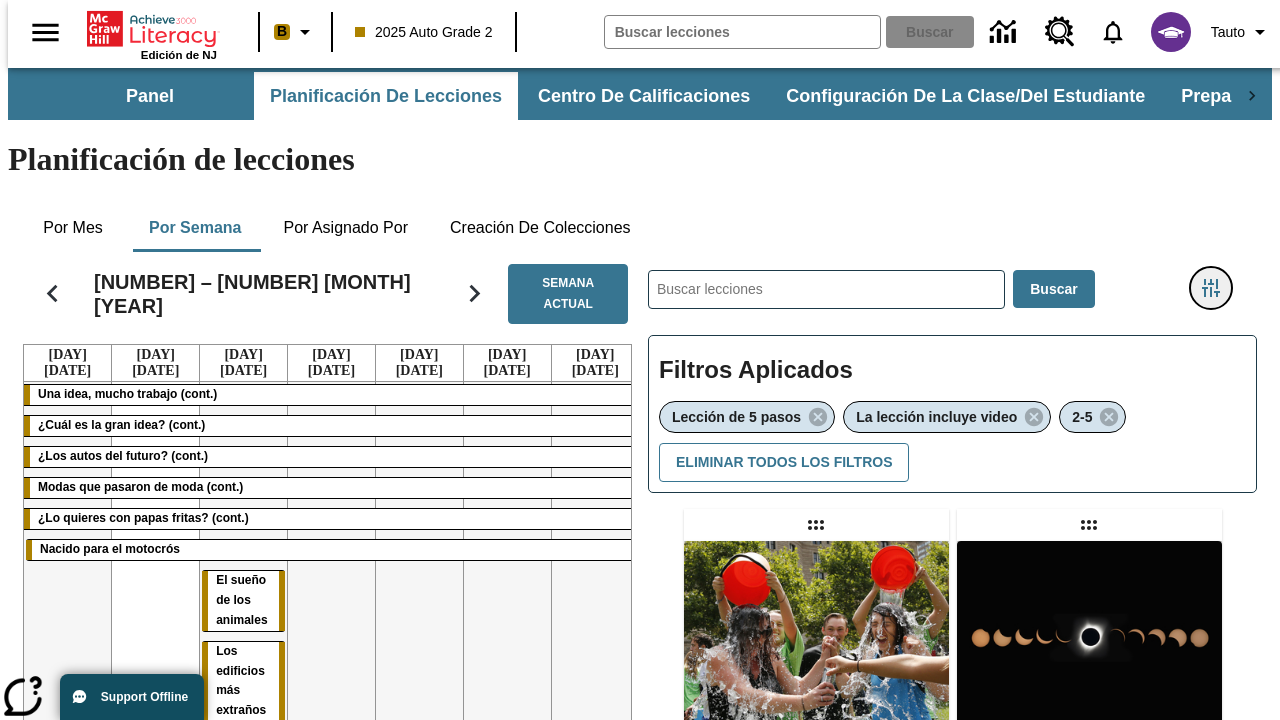 type 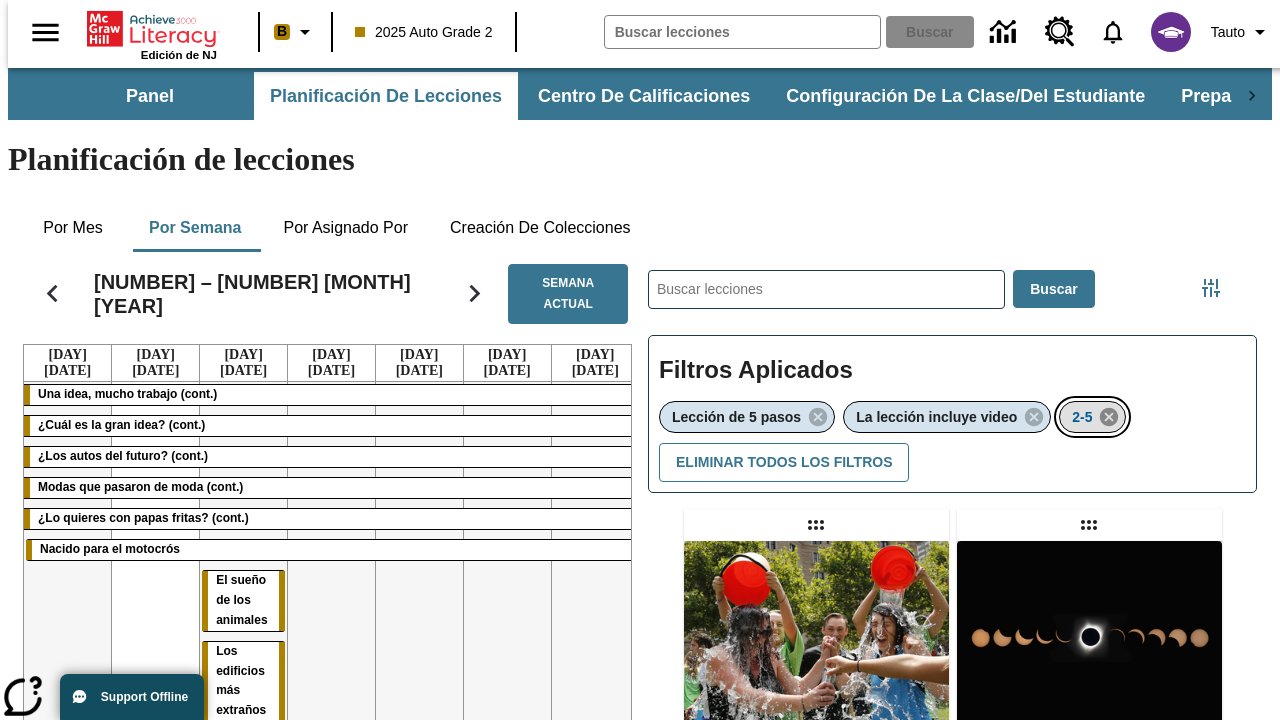 click 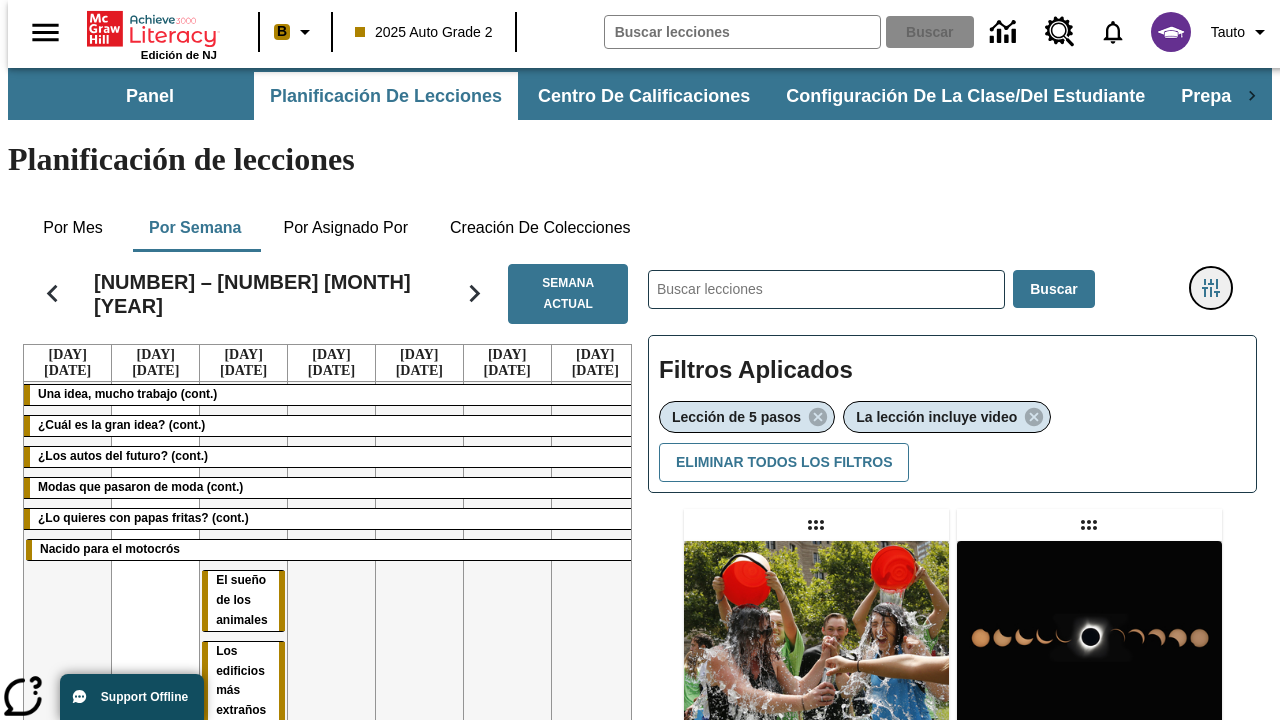 click 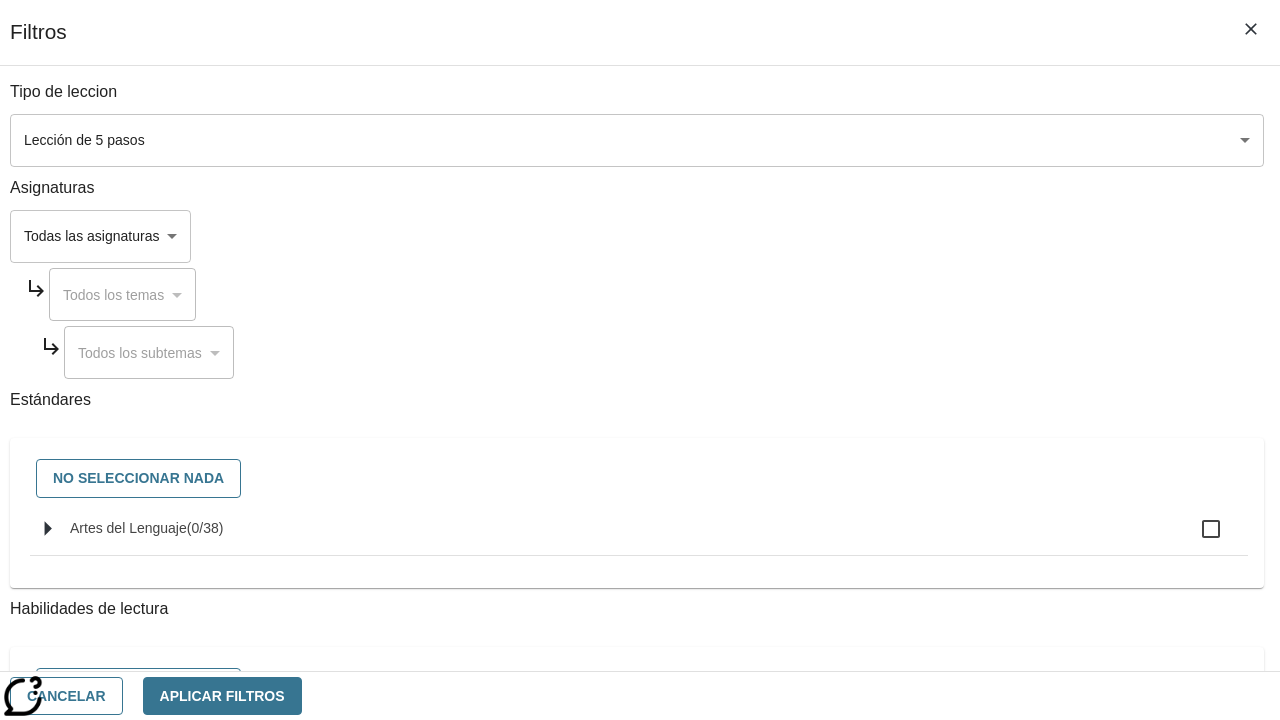 click on "Artes del Lenguaje" 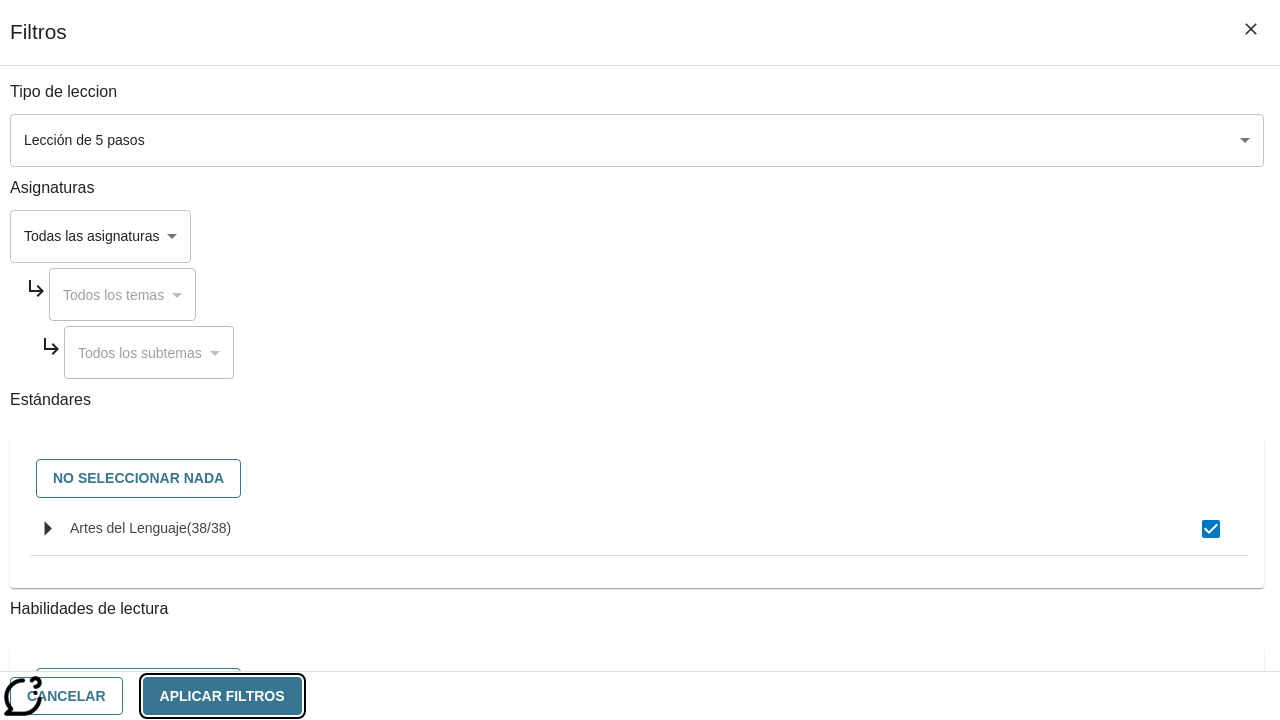 click on "Aplicar Filtros" at bounding box center [222, 696] 